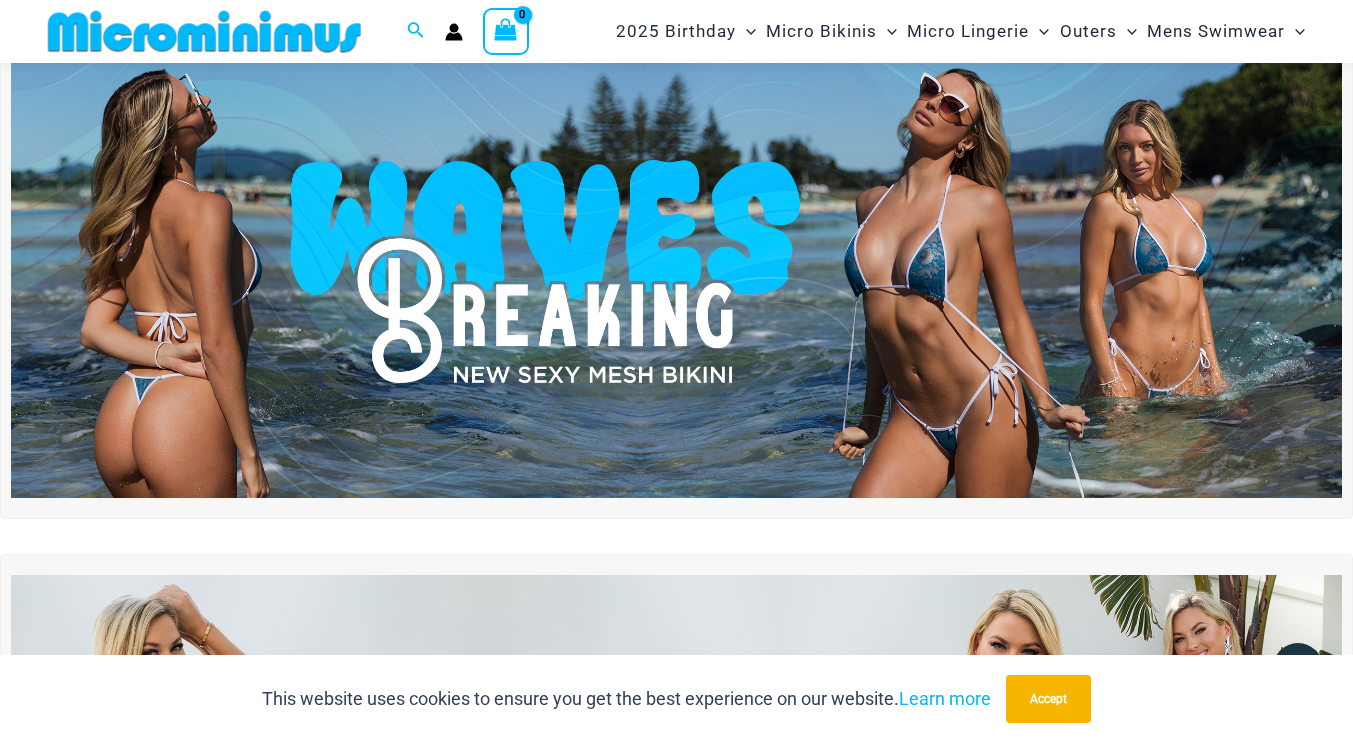 scroll, scrollTop: 29, scrollLeft: 0, axis: vertical 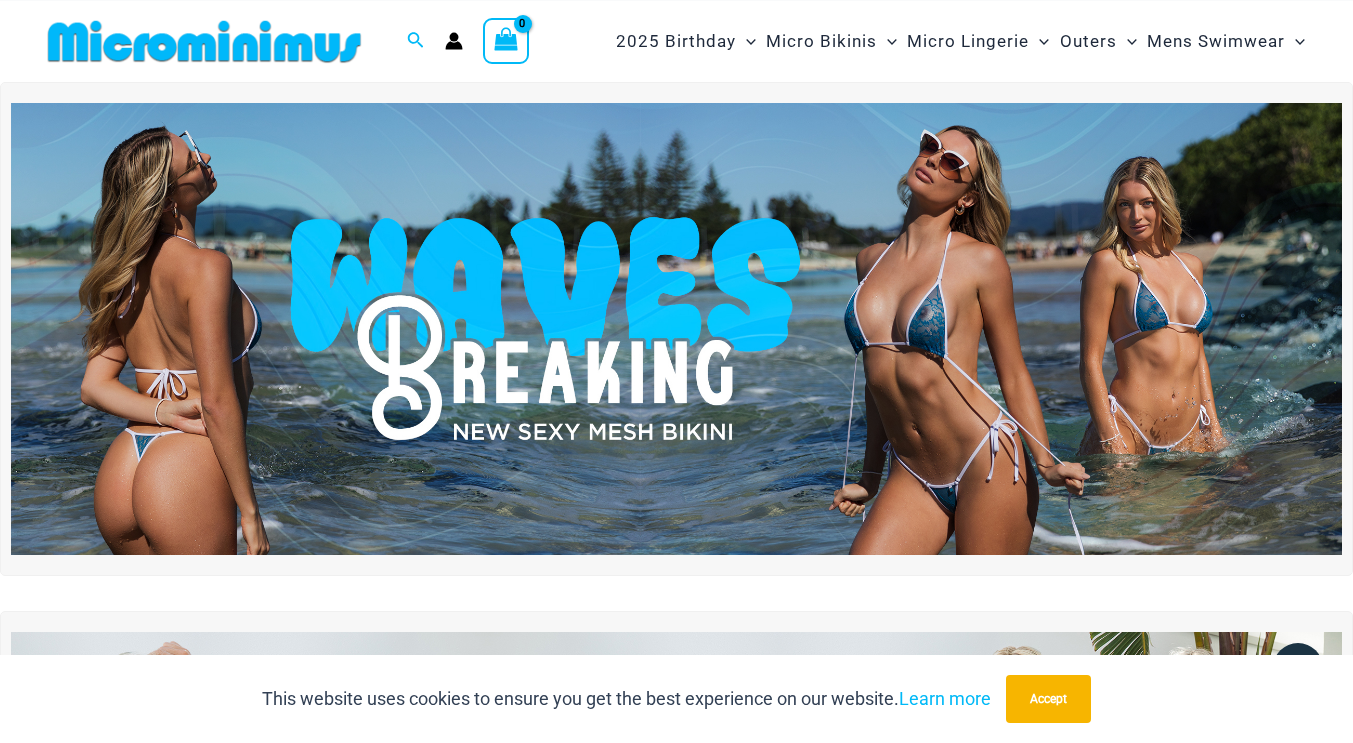 type on "**********" 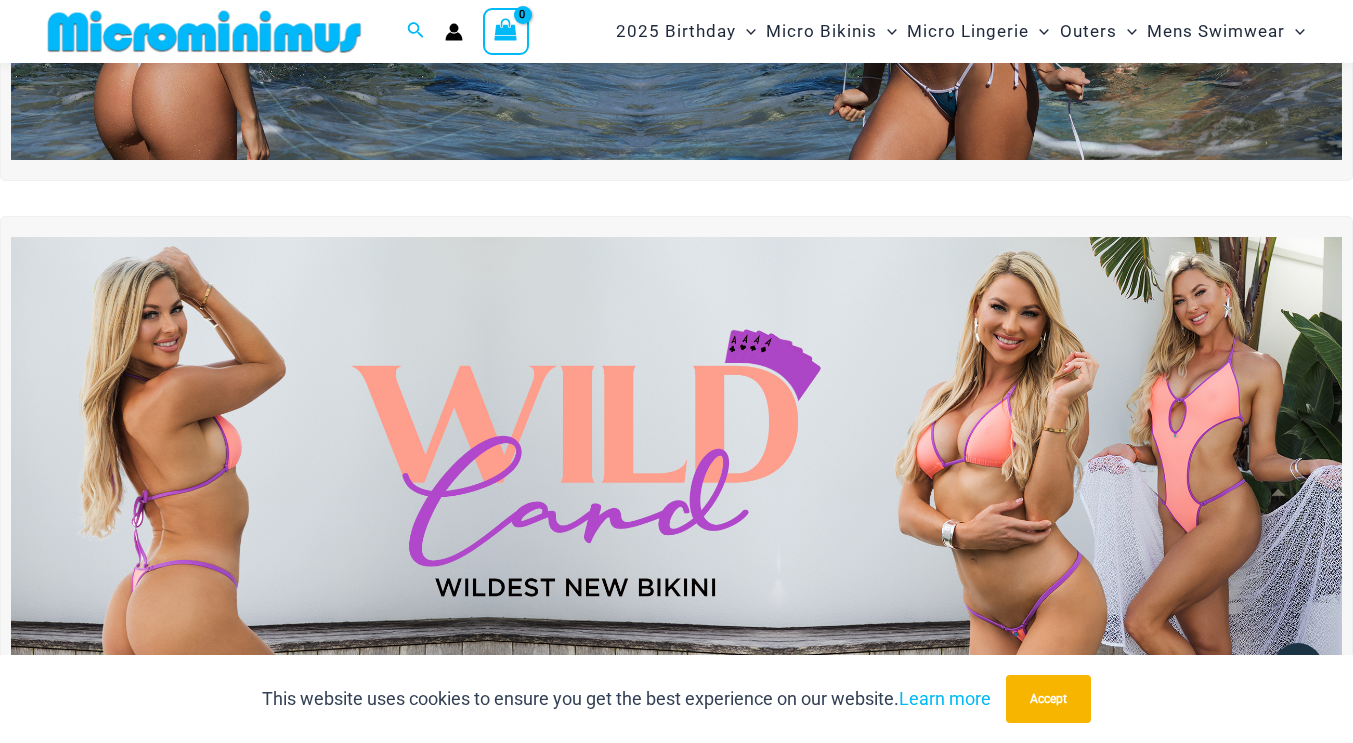scroll, scrollTop: 407, scrollLeft: 0, axis: vertical 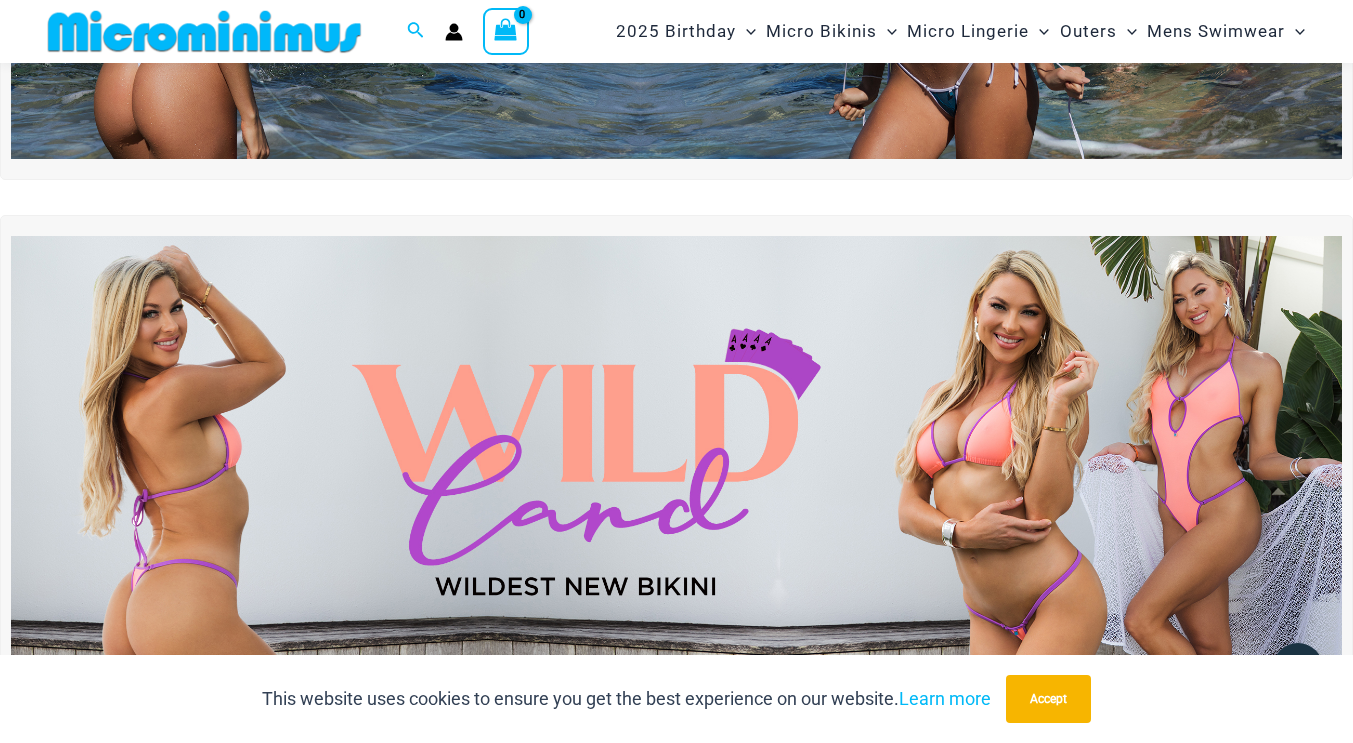 click at bounding box center [676, 462] 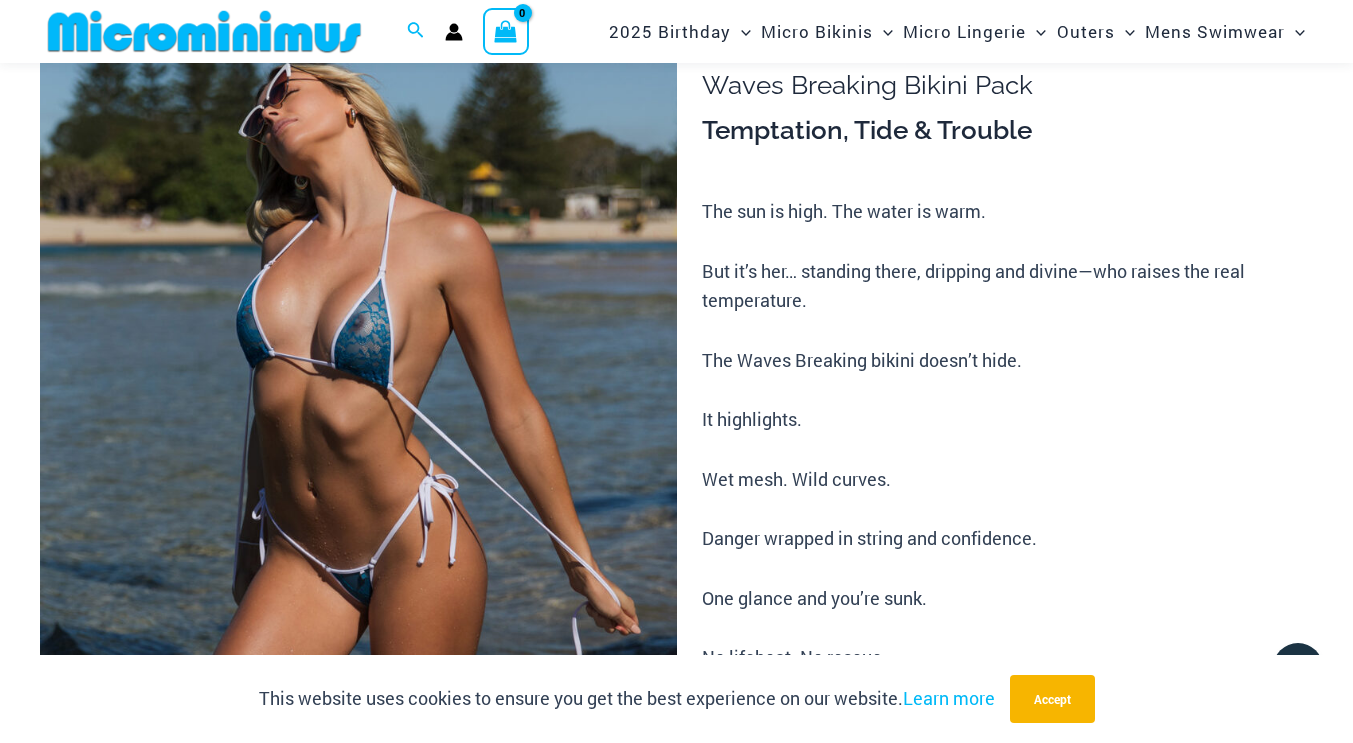 scroll, scrollTop: 173, scrollLeft: 0, axis: vertical 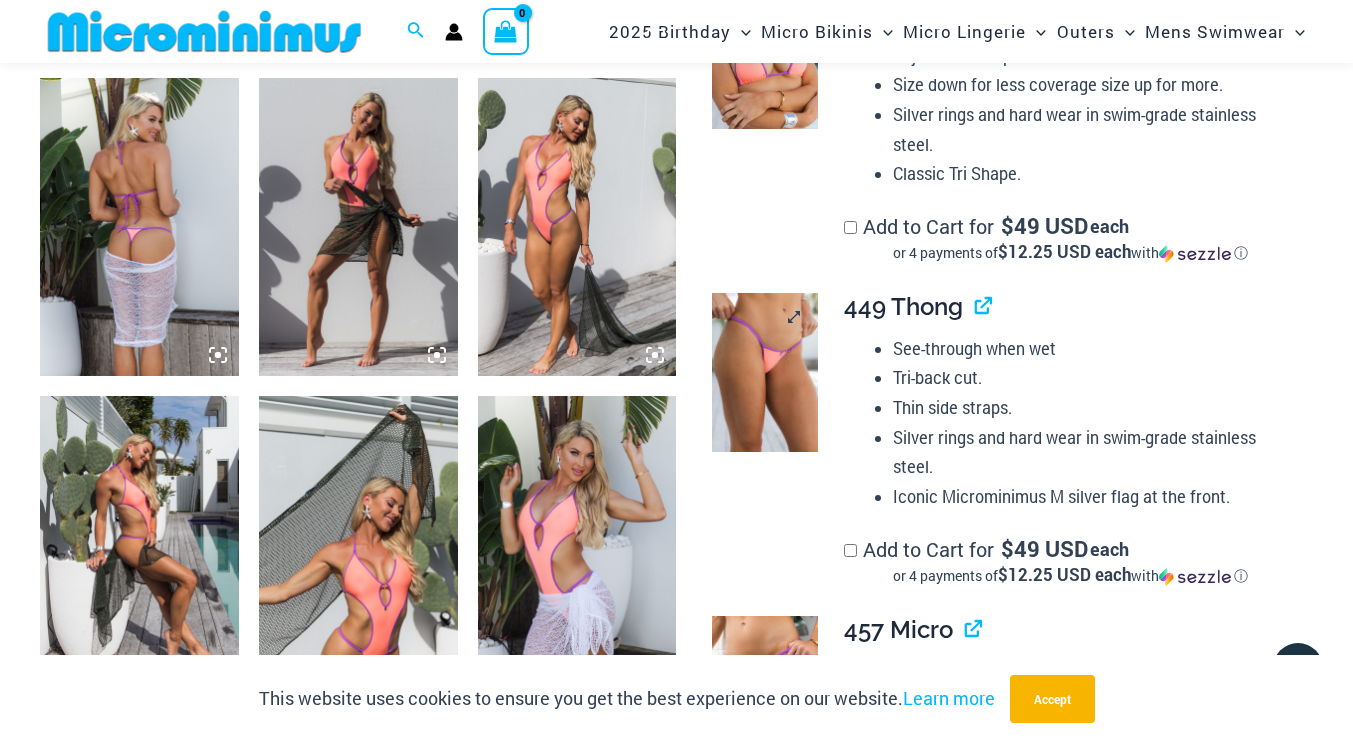 type on "**********" 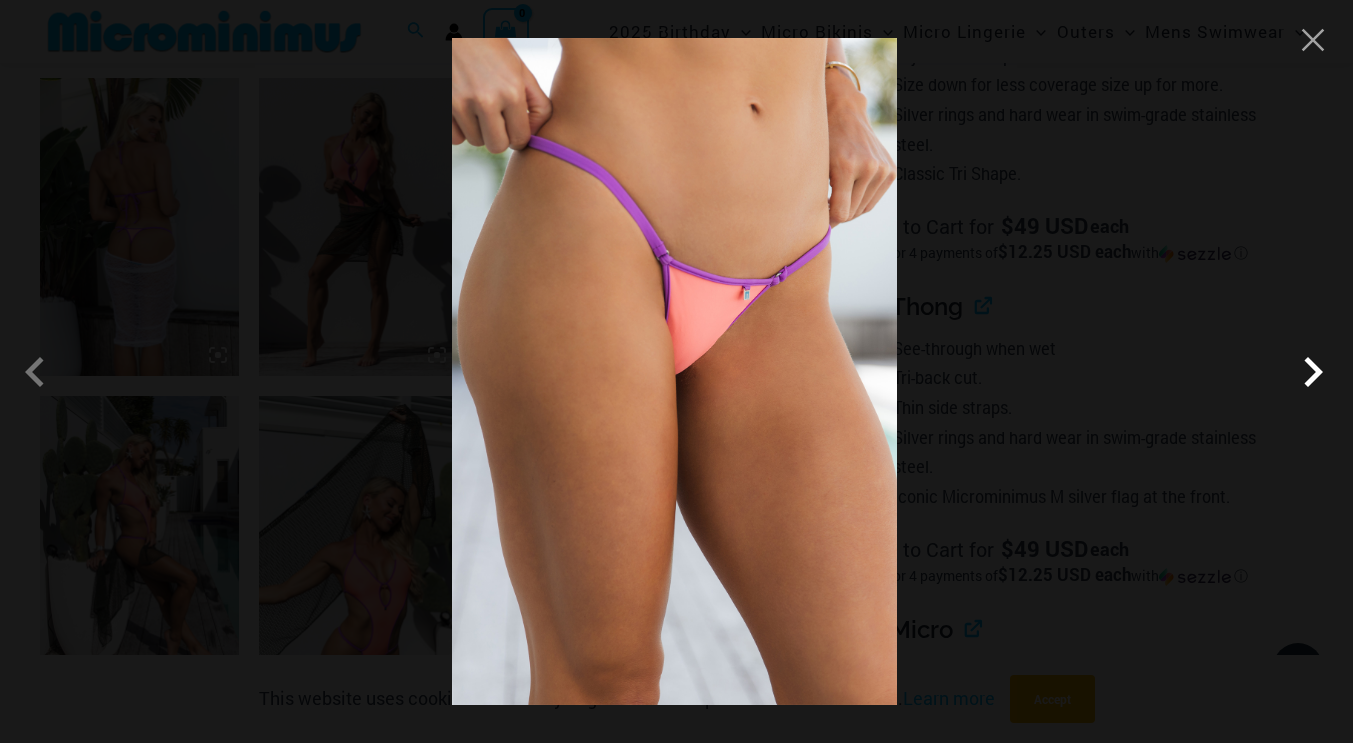 click at bounding box center [1313, 372] 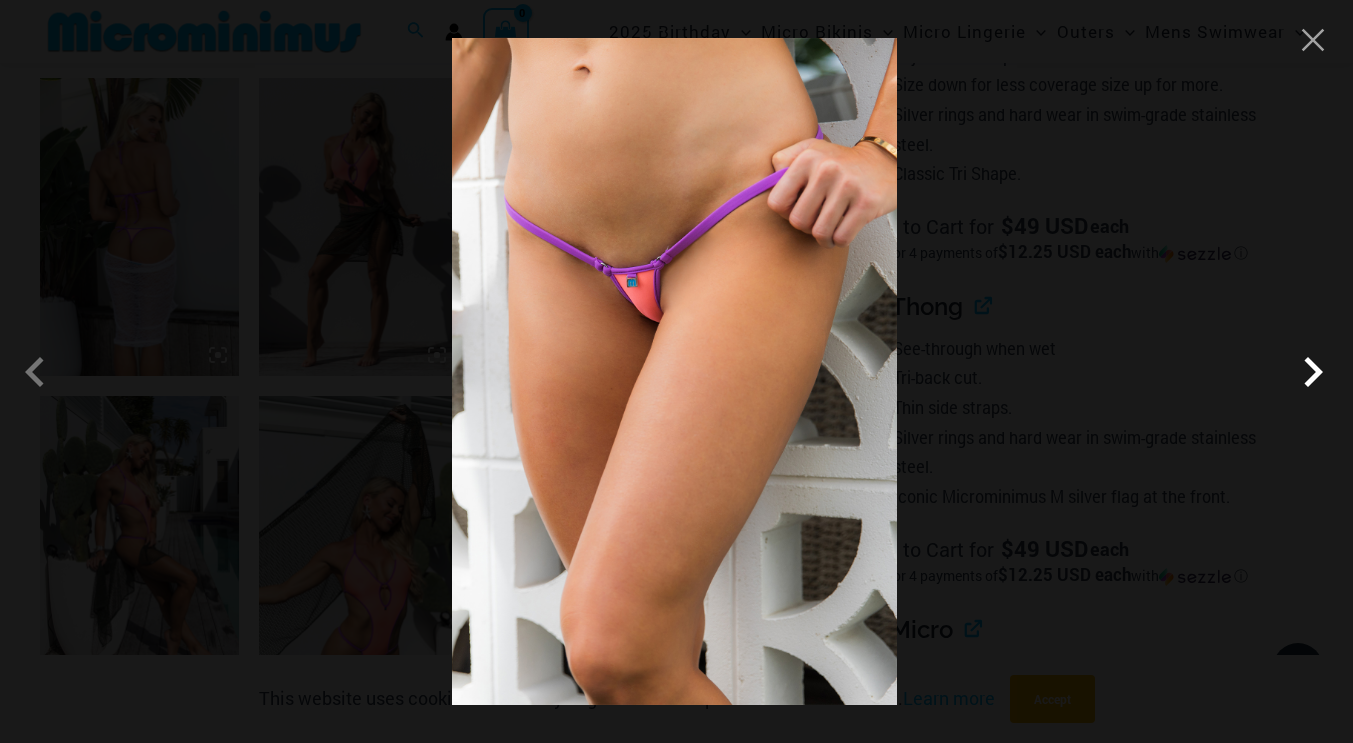 click at bounding box center (1313, 372) 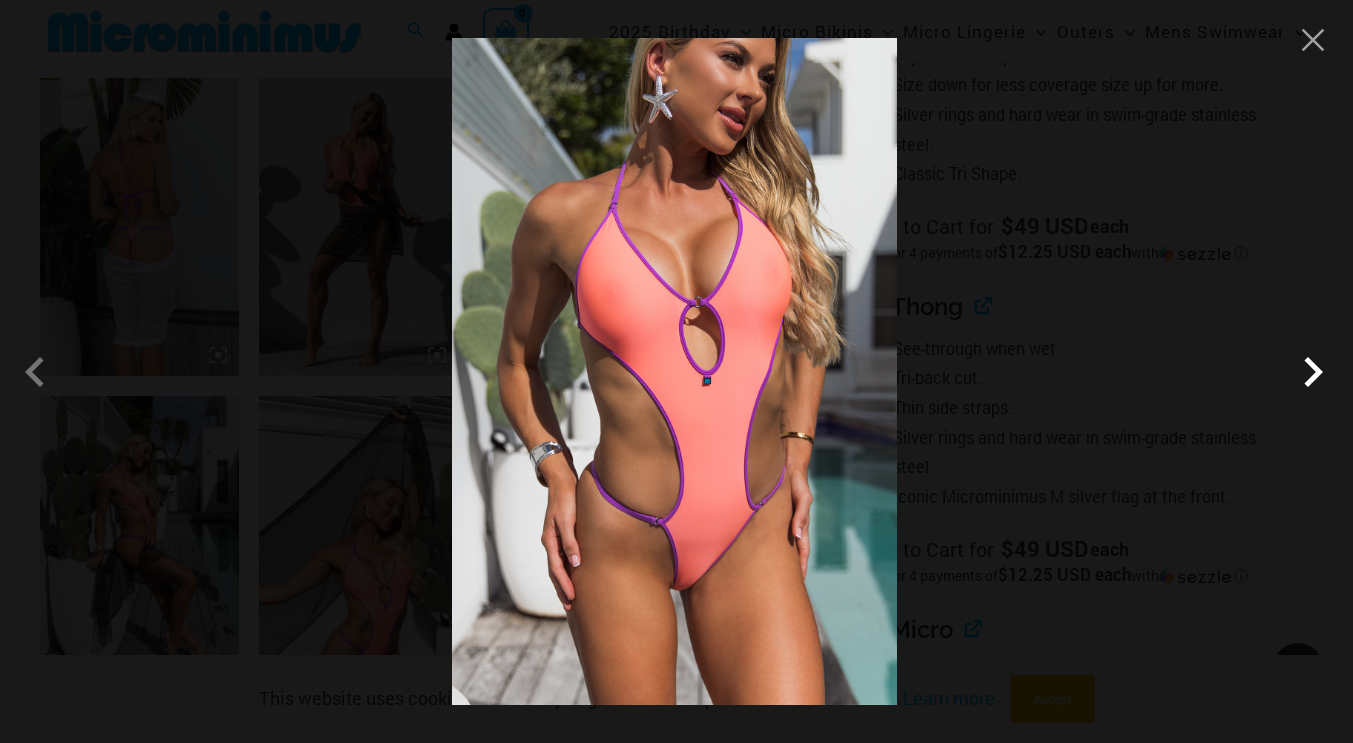 click at bounding box center [1313, 372] 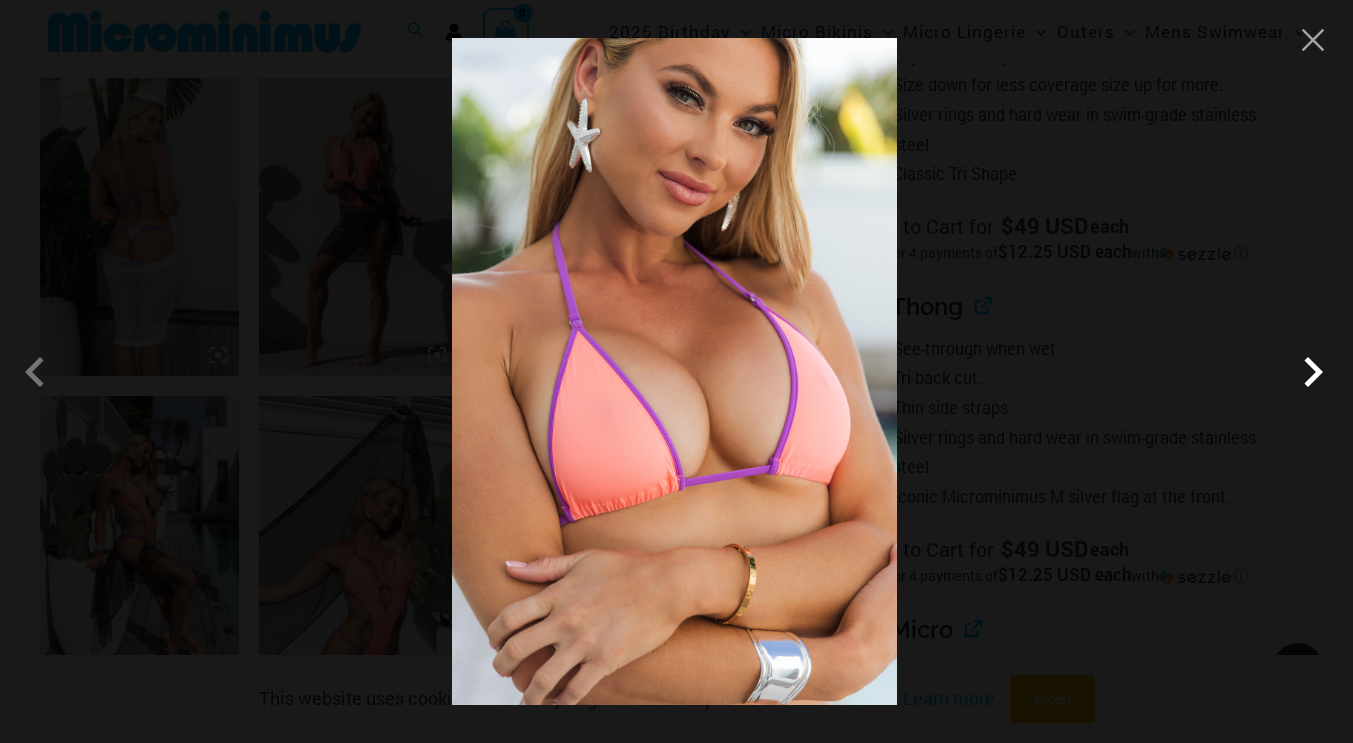 click at bounding box center (1313, 372) 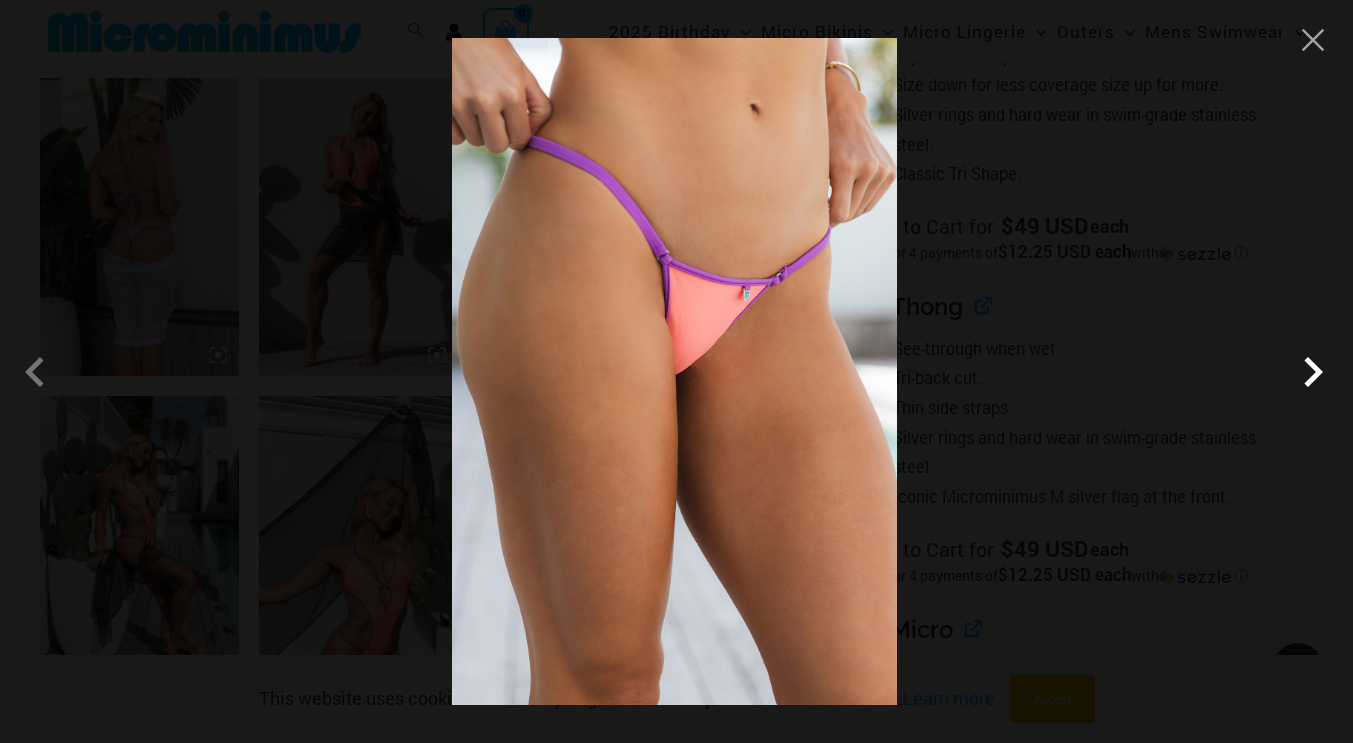 click at bounding box center (1313, 372) 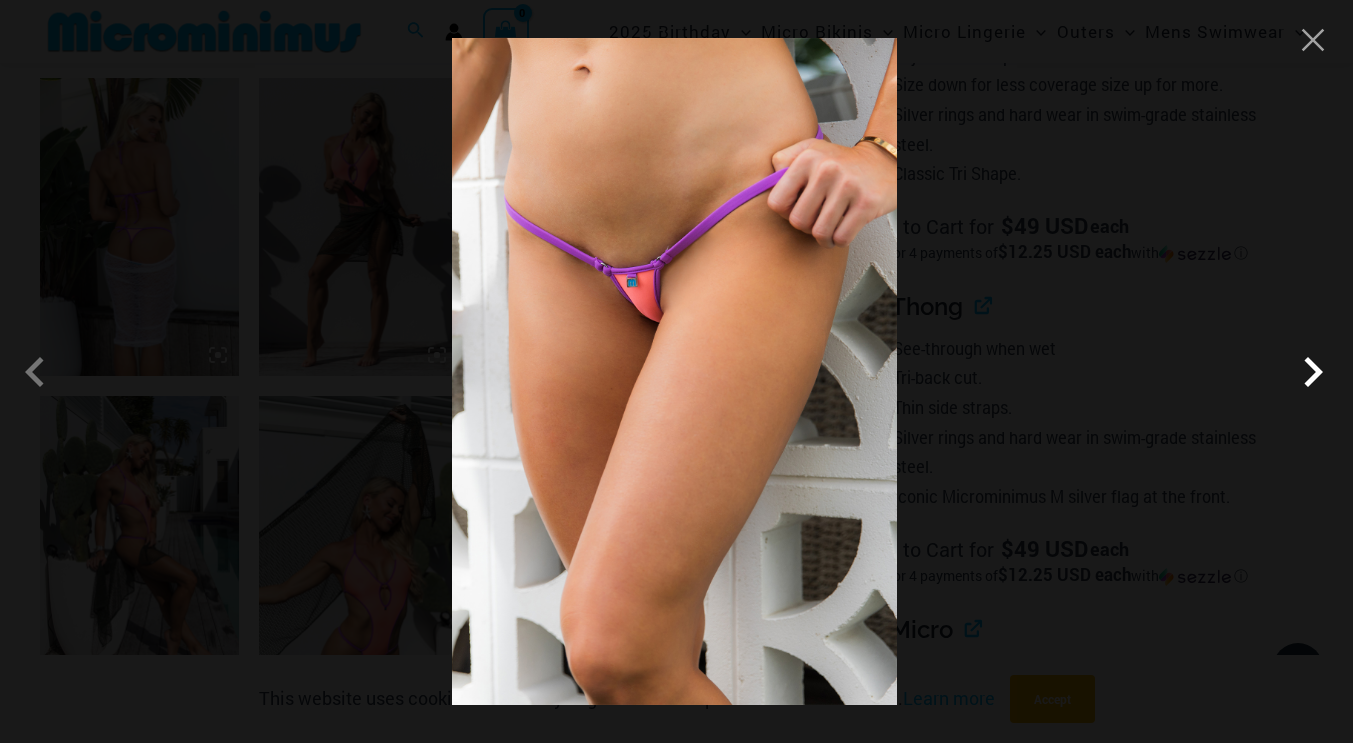click at bounding box center [1313, 372] 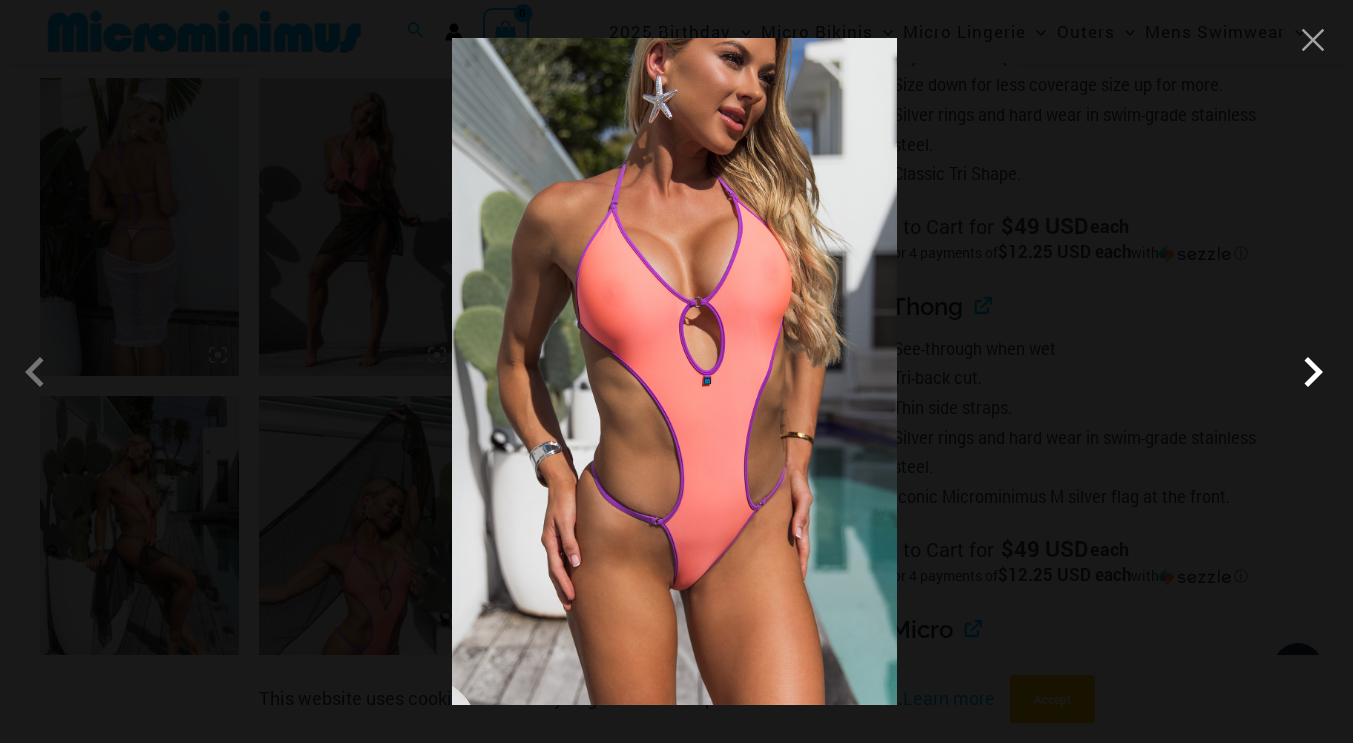 click at bounding box center [1313, 372] 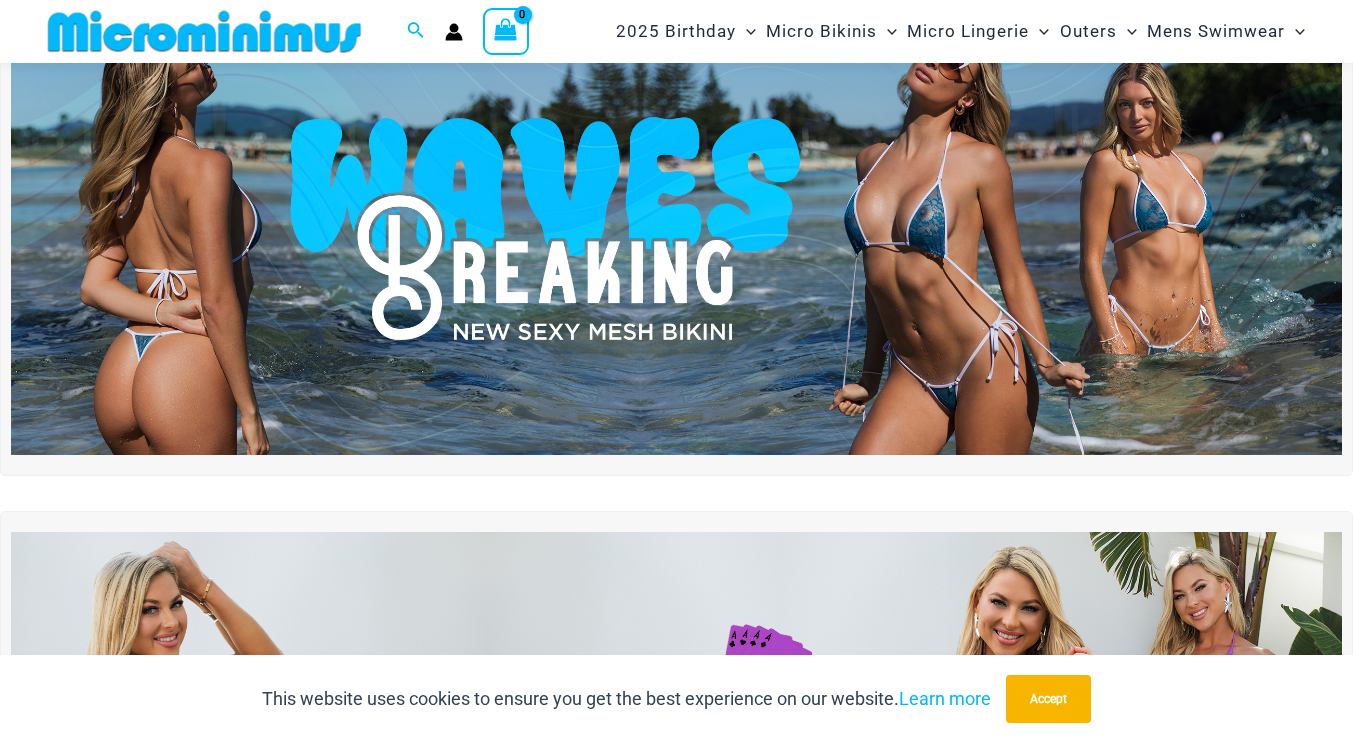scroll, scrollTop: 109, scrollLeft: 0, axis: vertical 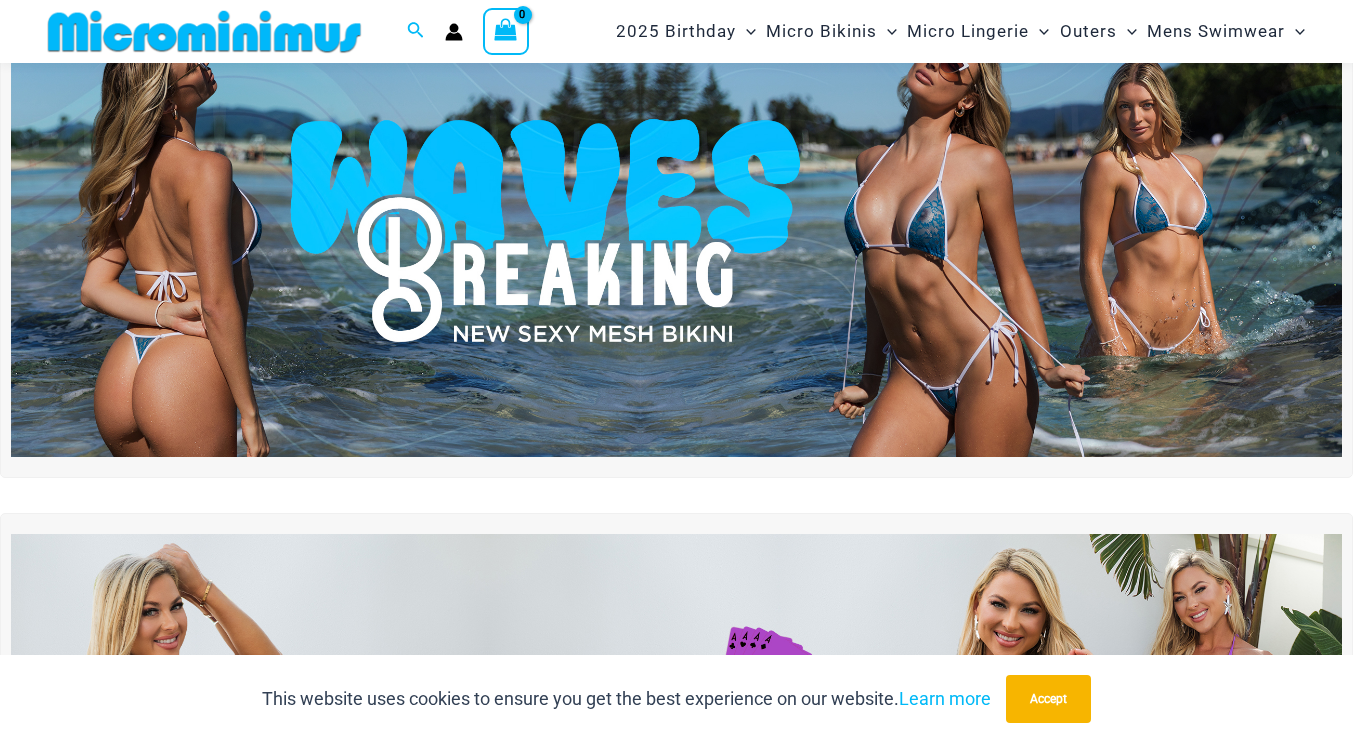click at bounding box center (676, 231) 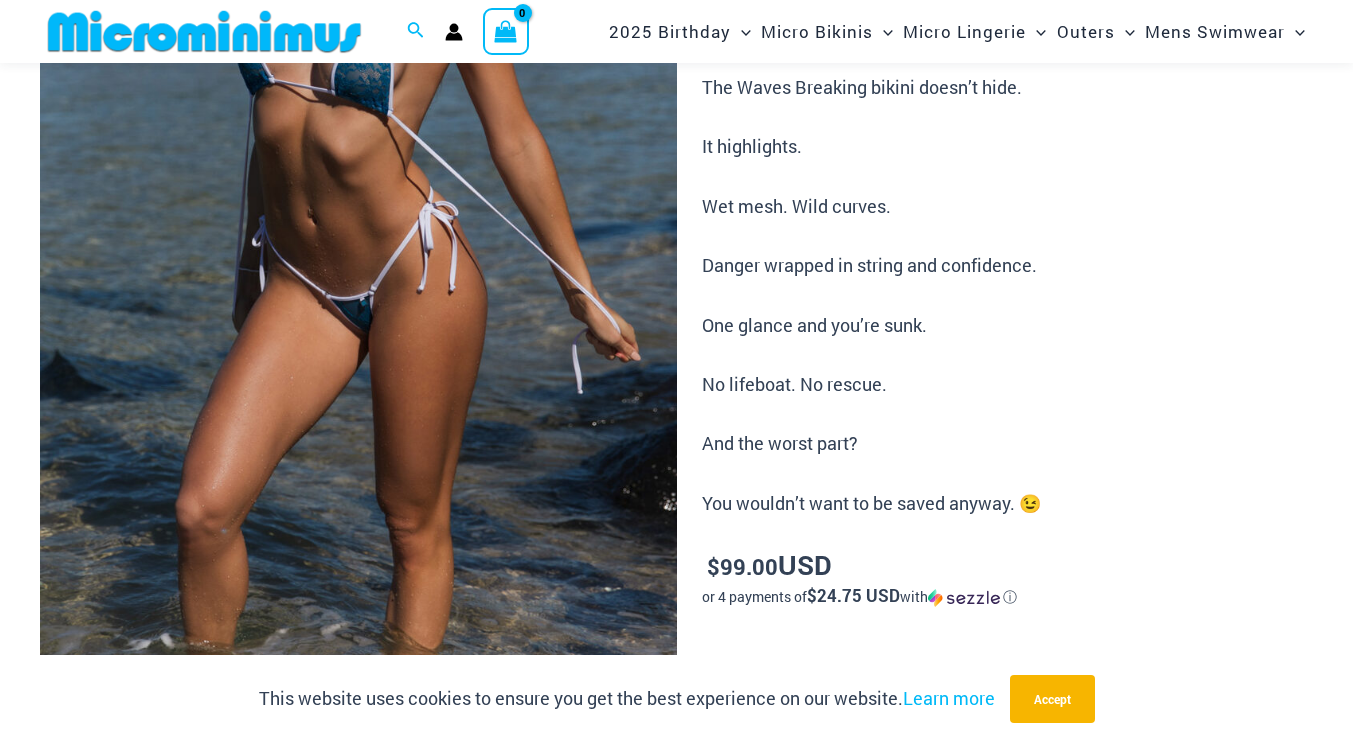 scroll, scrollTop: 450, scrollLeft: 0, axis: vertical 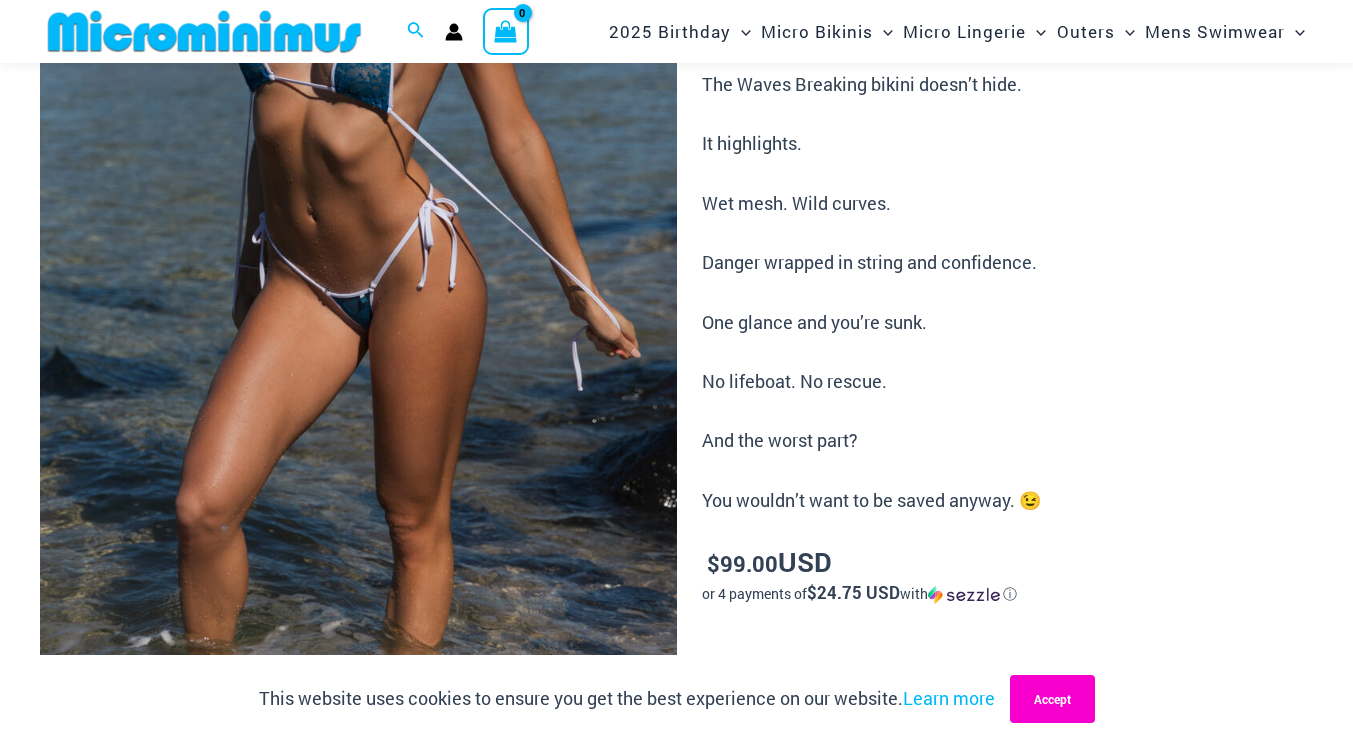 click on "Accept" at bounding box center [1052, 699] 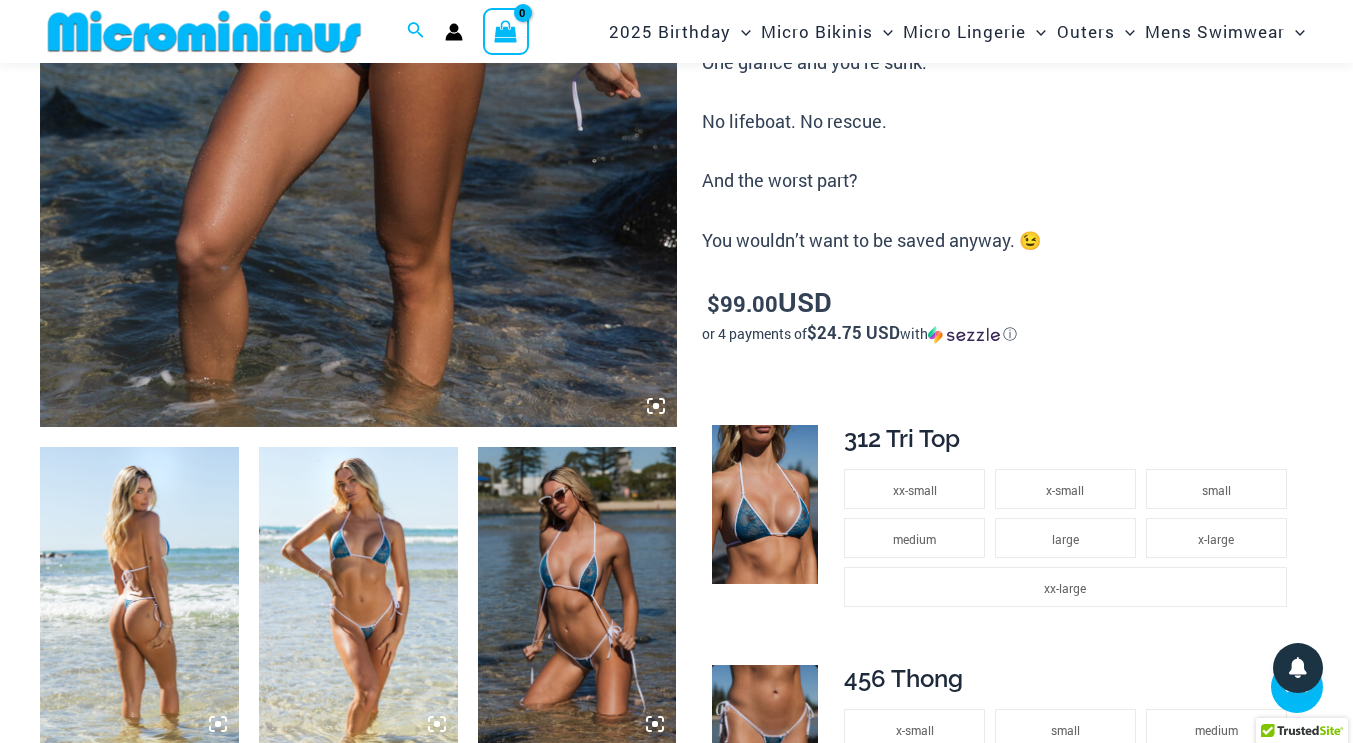 scroll, scrollTop: 716, scrollLeft: 0, axis: vertical 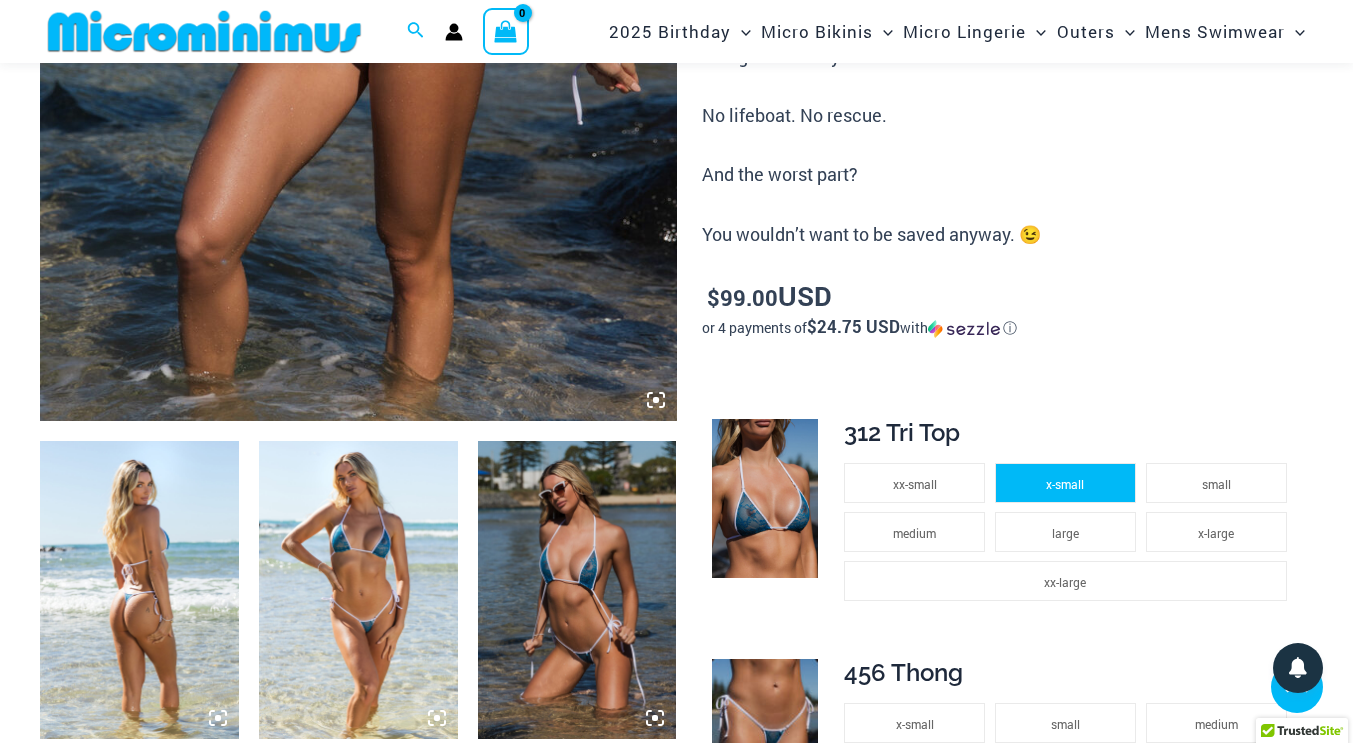click on "x-small" 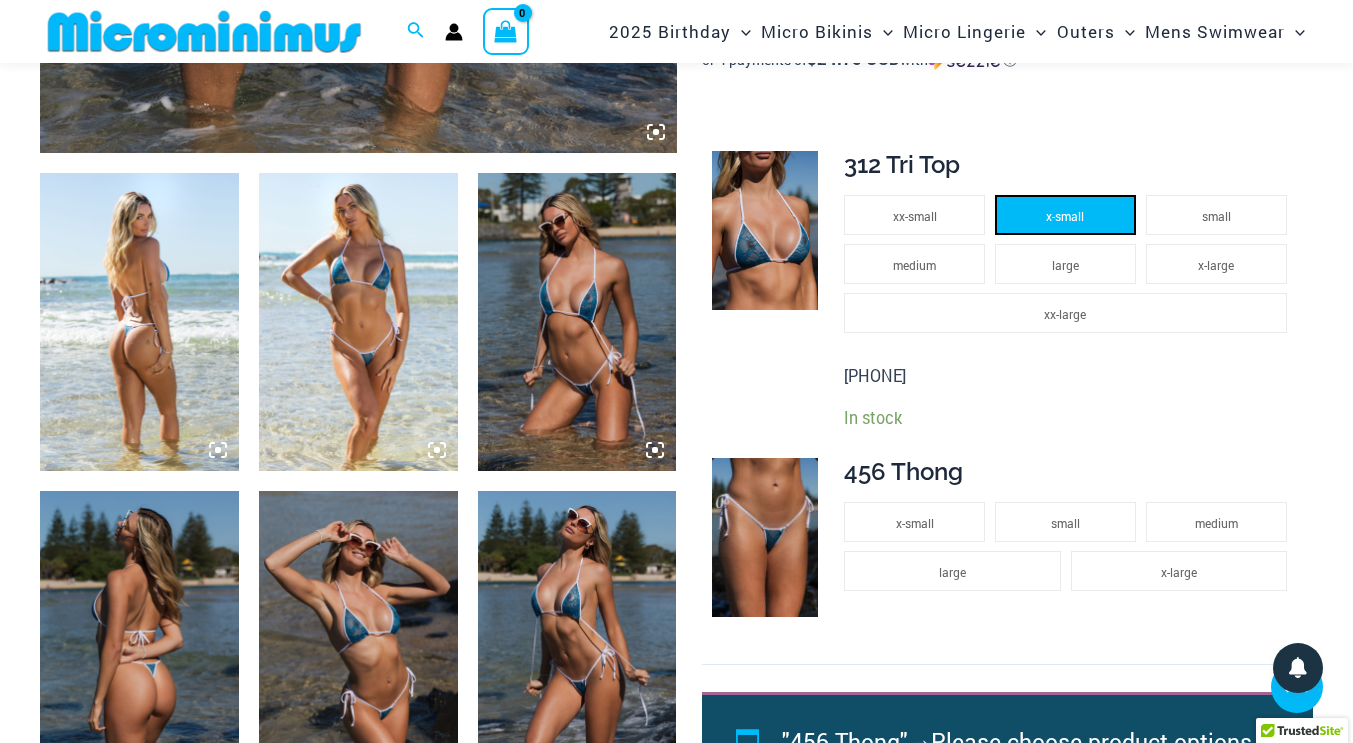 scroll, scrollTop: 995, scrollLeft: 0, axis: vertical 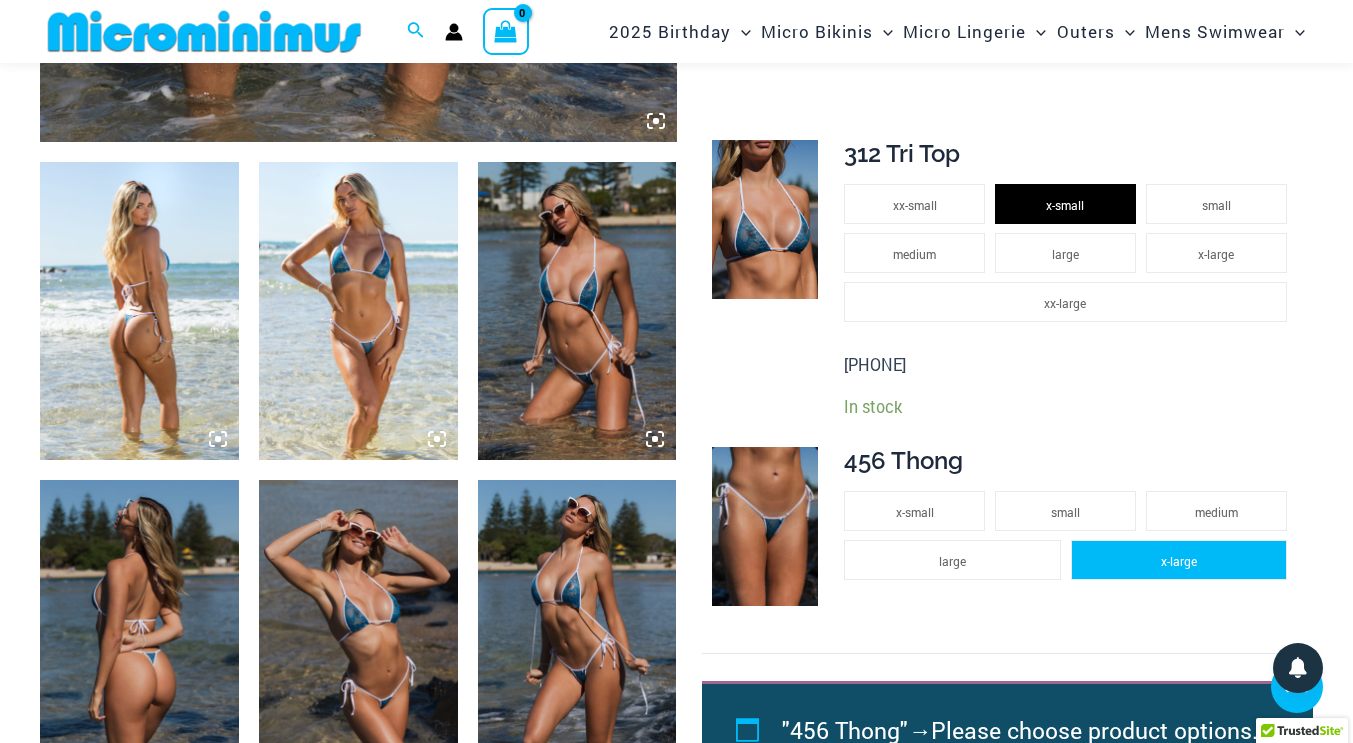click on "x-large" 